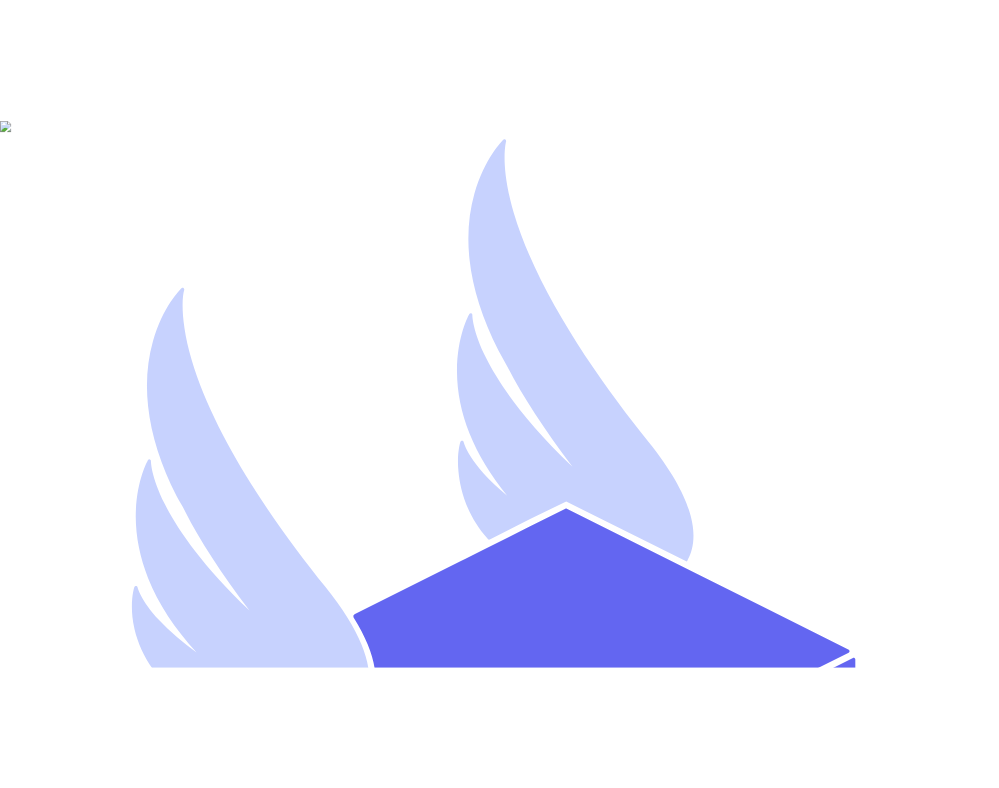 scroll, scrollTop: 0, scrollLeft: 0, axis: both 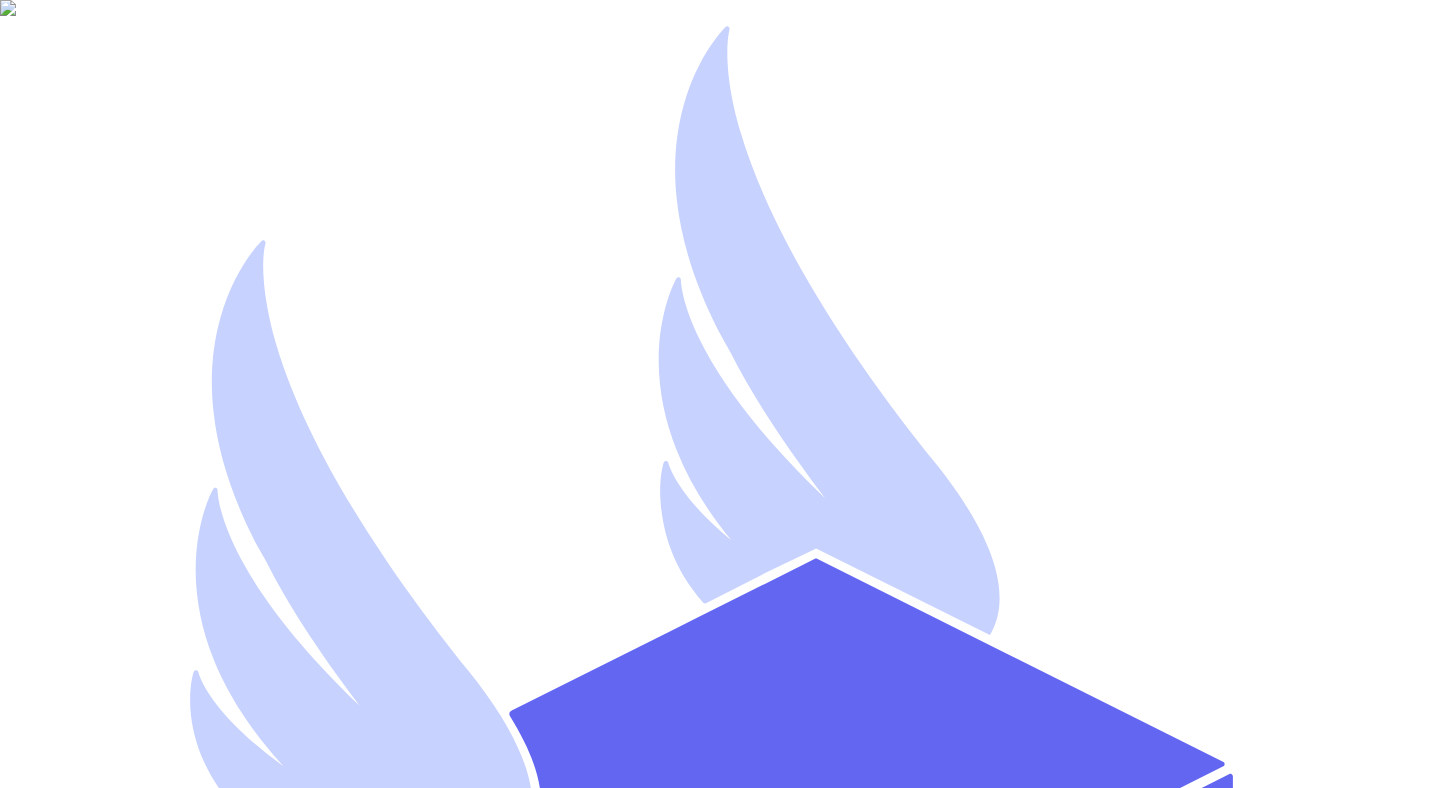 click on "Email Address *" at bounding box center [96, 1578] 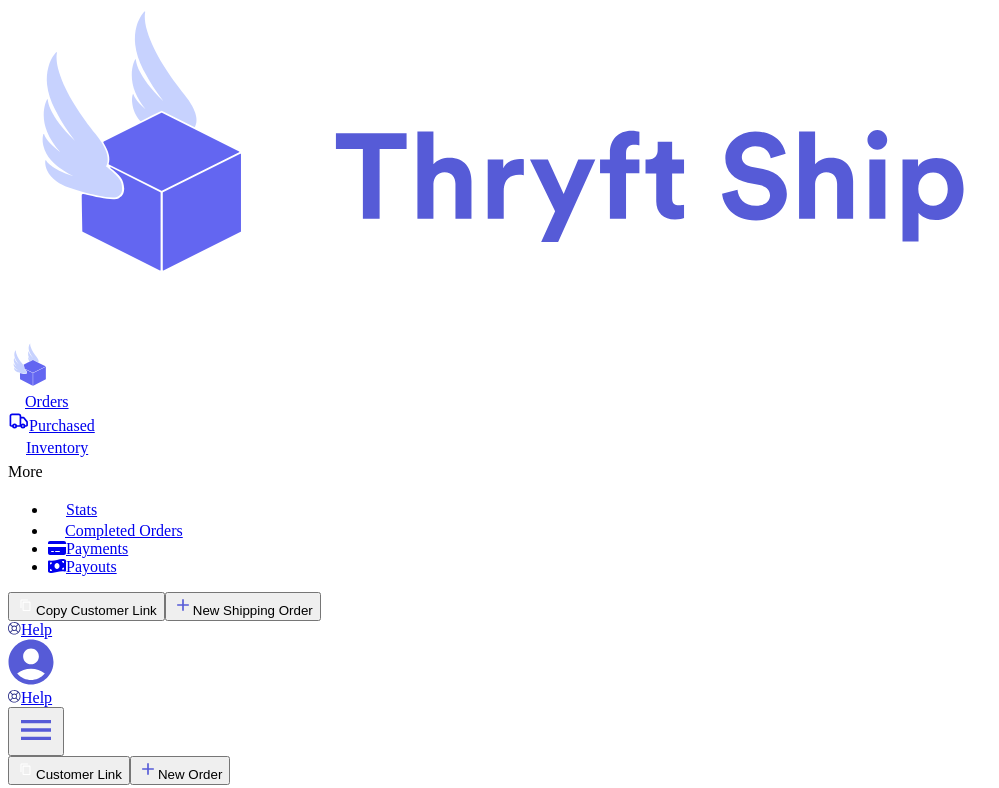 scroll, scrollTop: 0, scrollLeft: 0, axis: both 